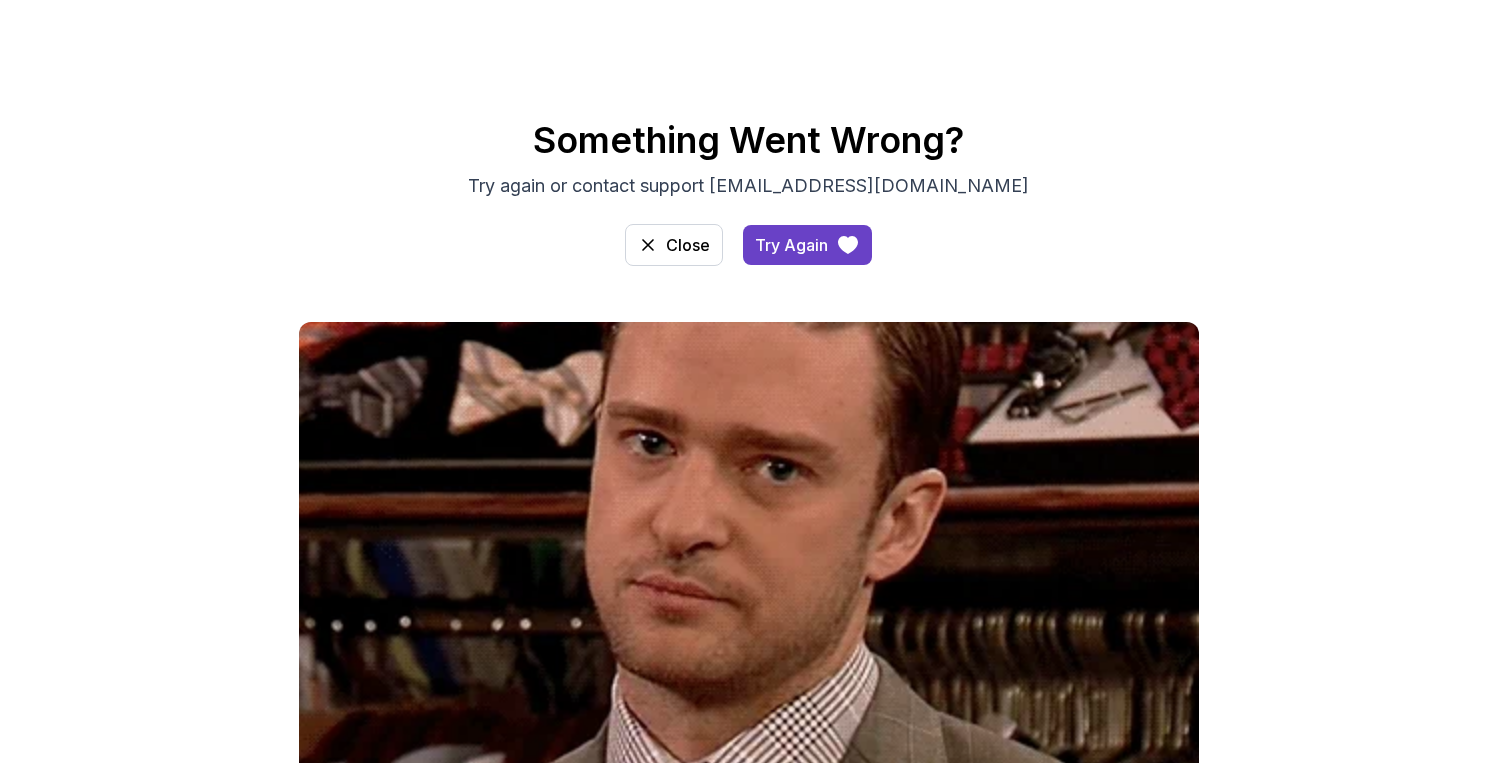 scroll, scrollTop: 0, scrollLeft: 0, axis: both 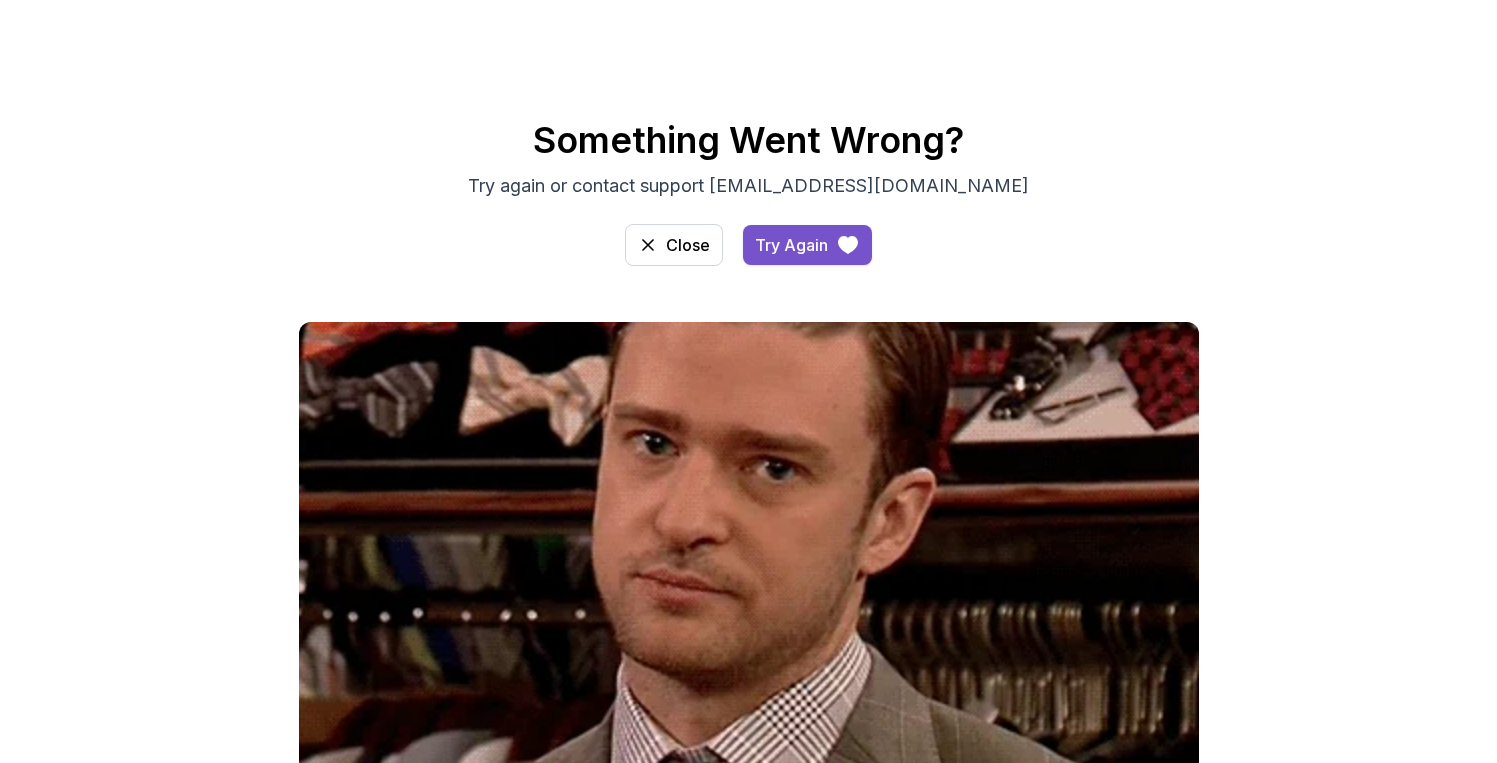 click on "Try Again" at bounding box center [791, 245] 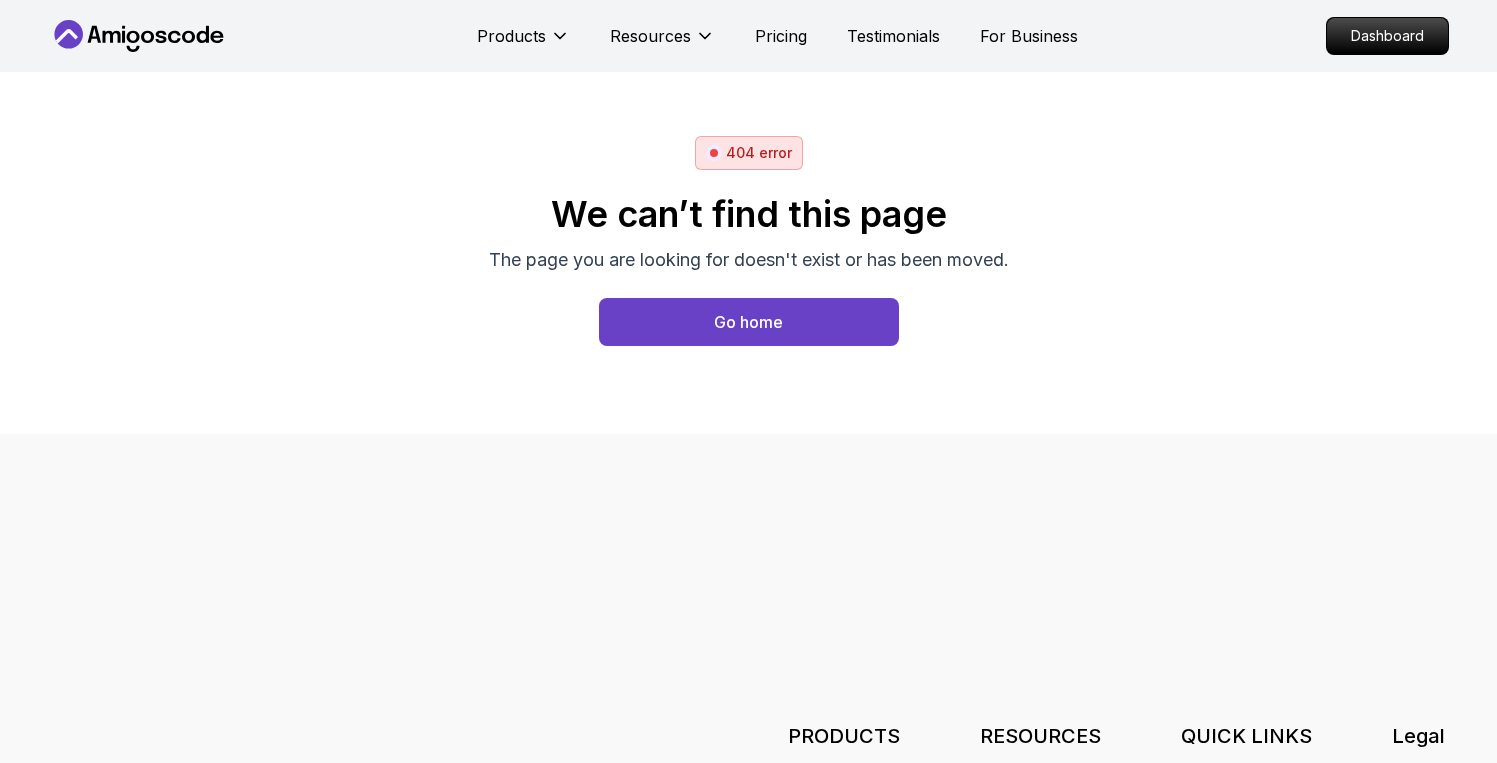 scroll, scrollTop: 0, scrollLeft: 0, axis: both 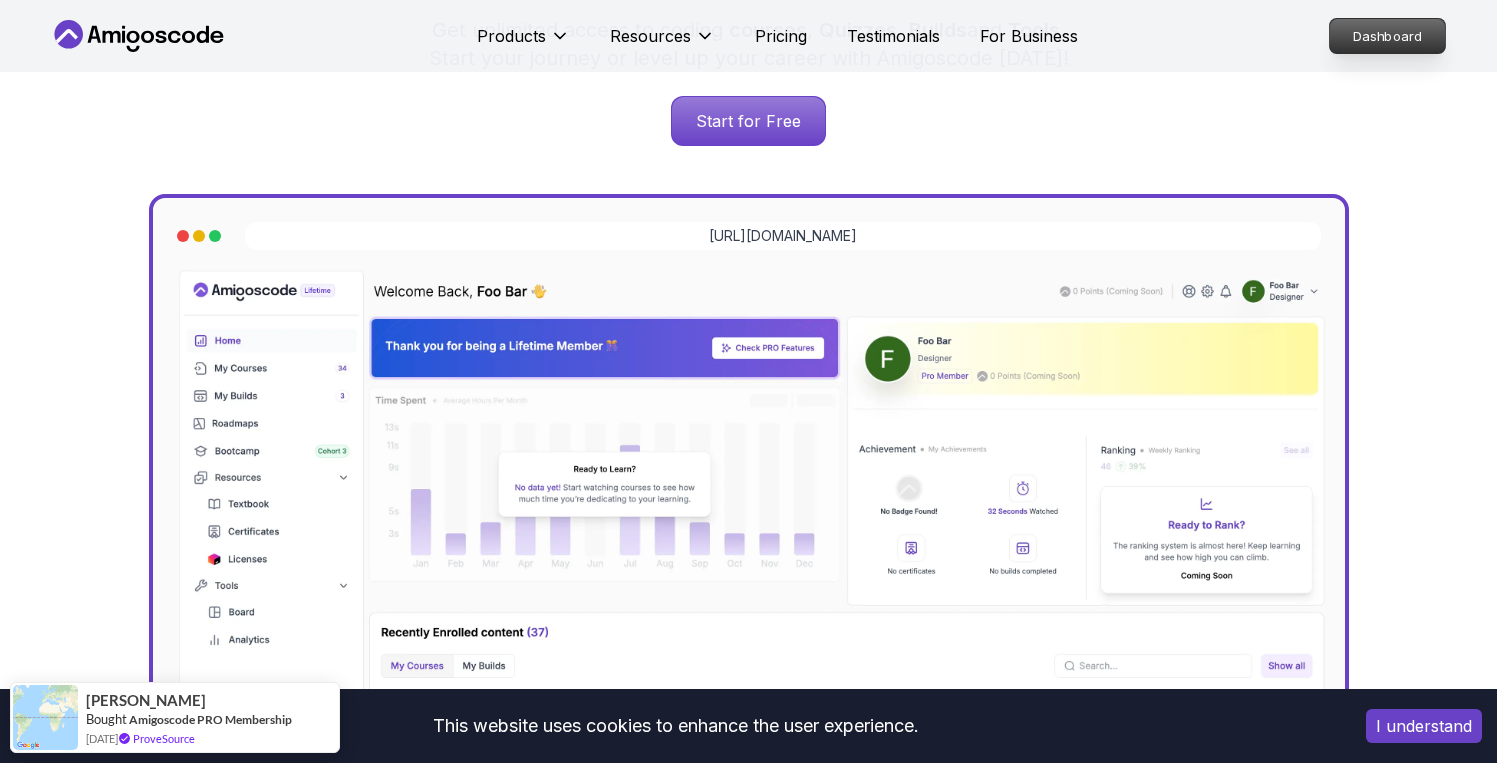 click on "Dashboard" at bounding box center (1387, 36) 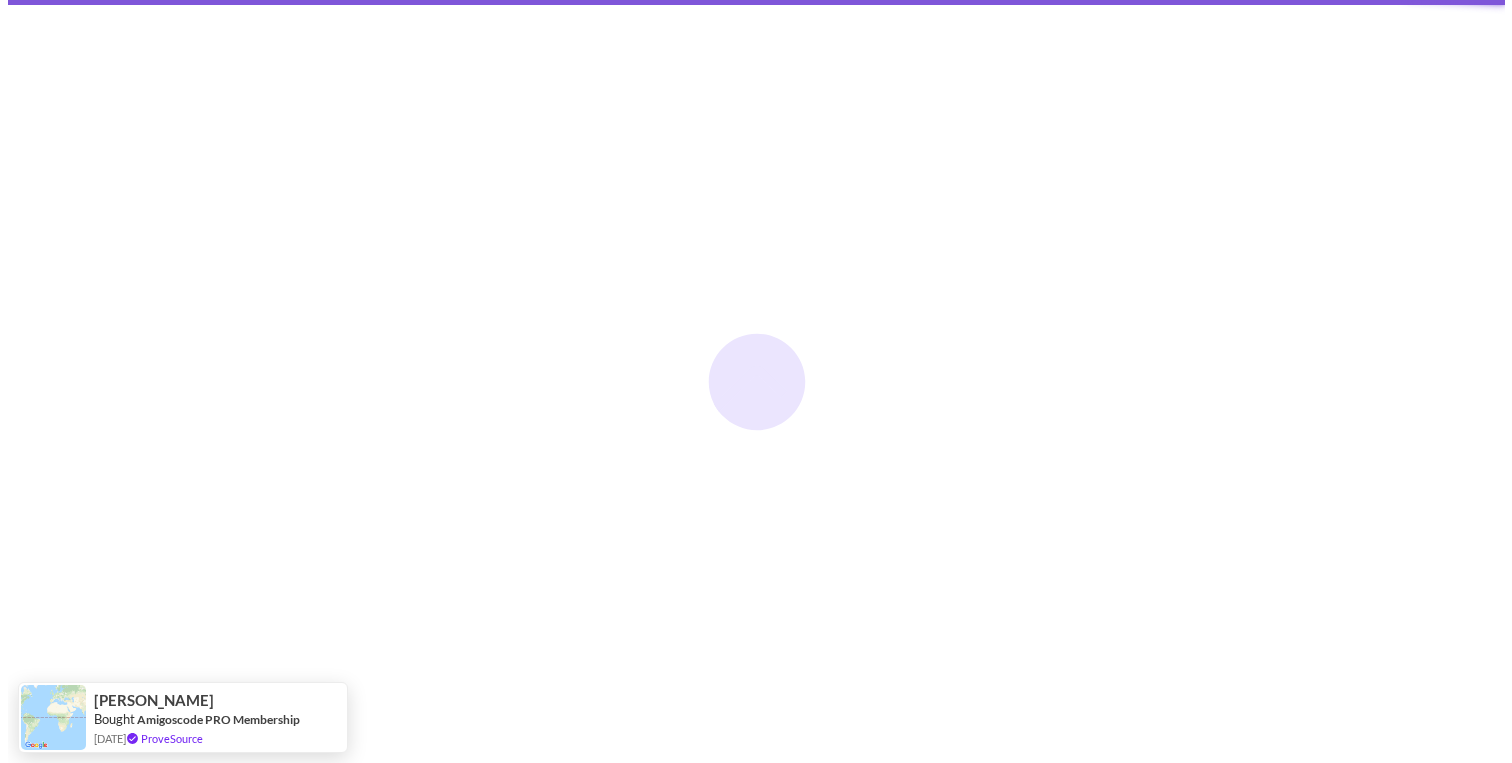 scroll, scrollTop: 0, scrollLeft: 0, axis: both 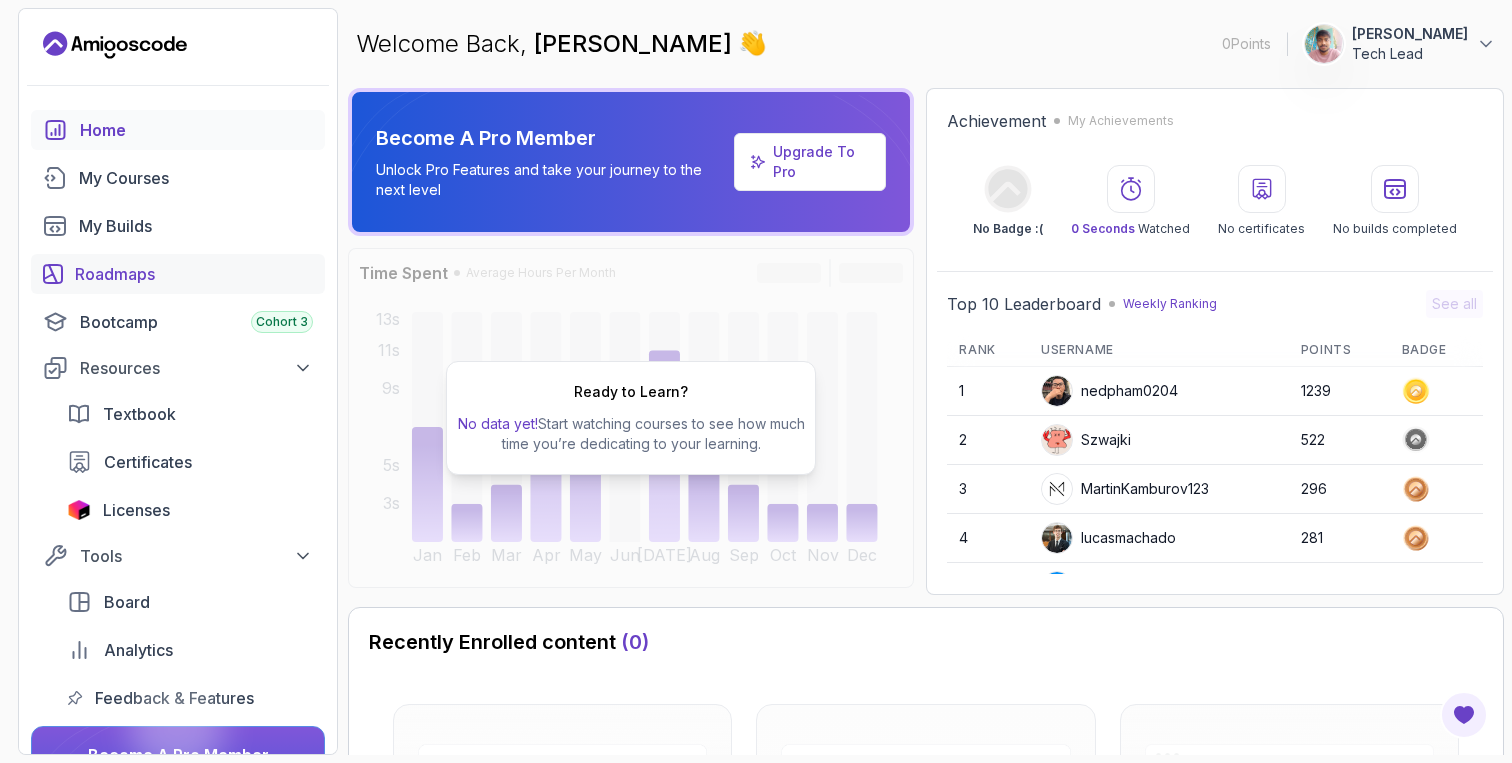 click on "Roadmaps" at bounding box center [194, 274] 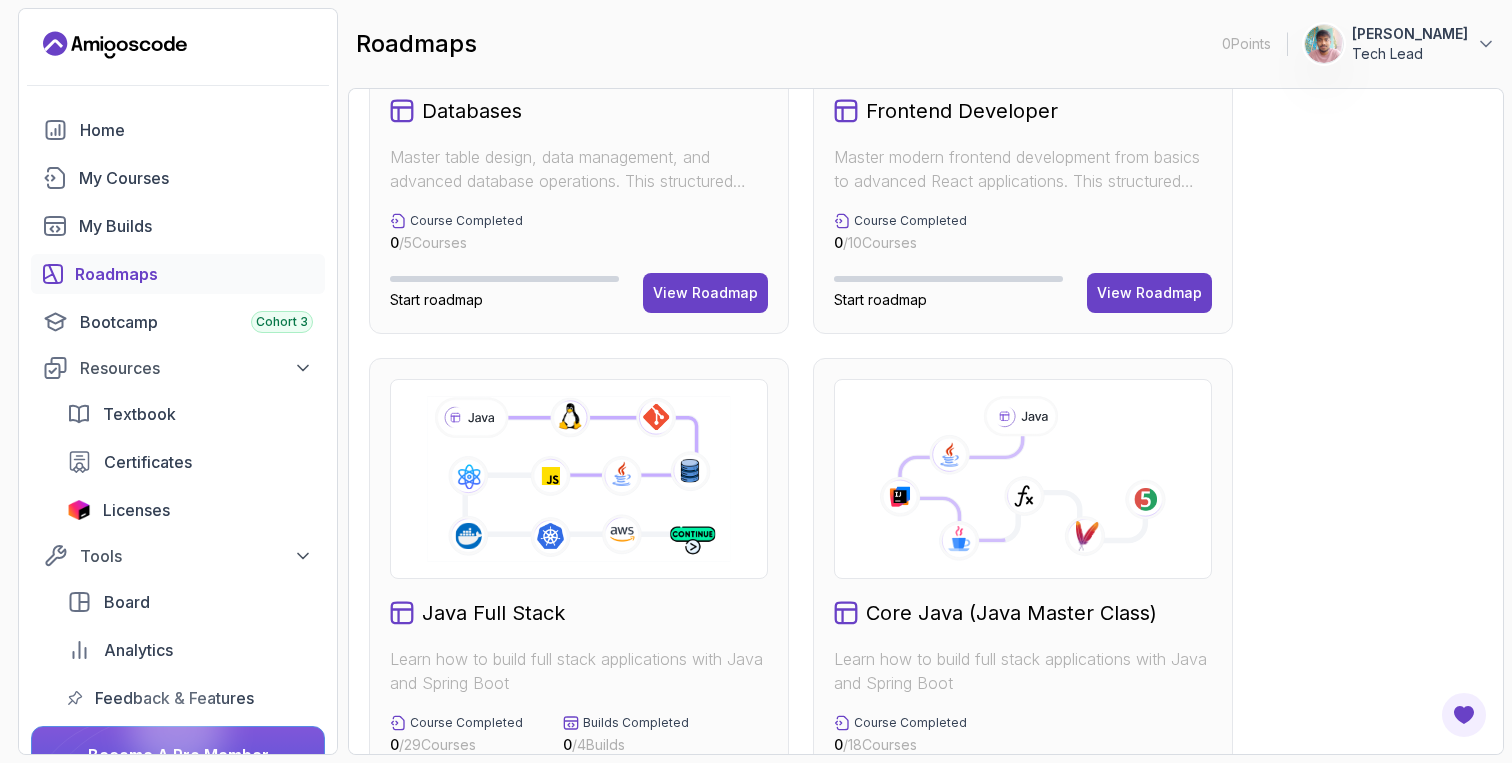 scroll, scrollTop: 283, scrollLeft: 0, axis: vertical 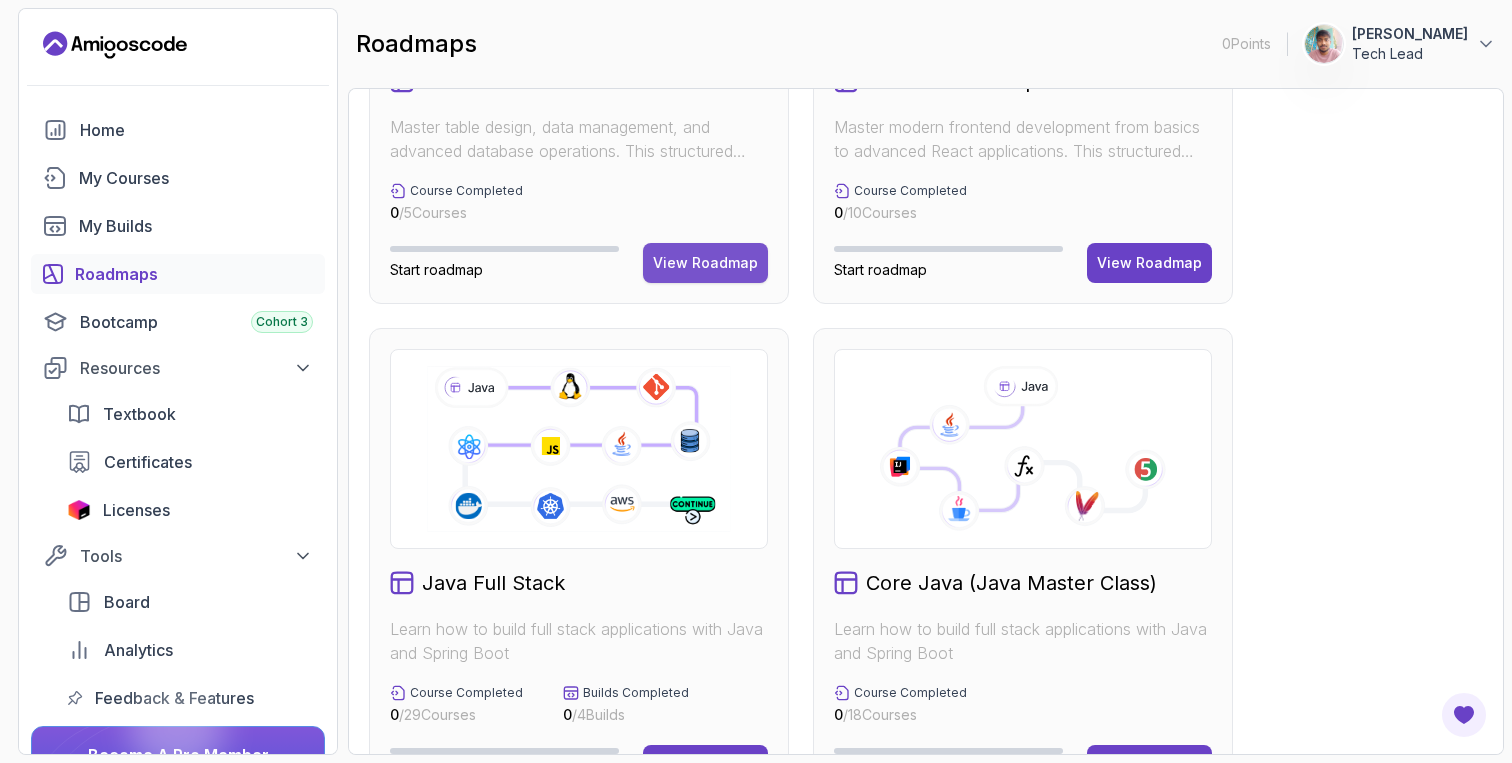 click on "View Roadmap" at bounding box center [705, 263] 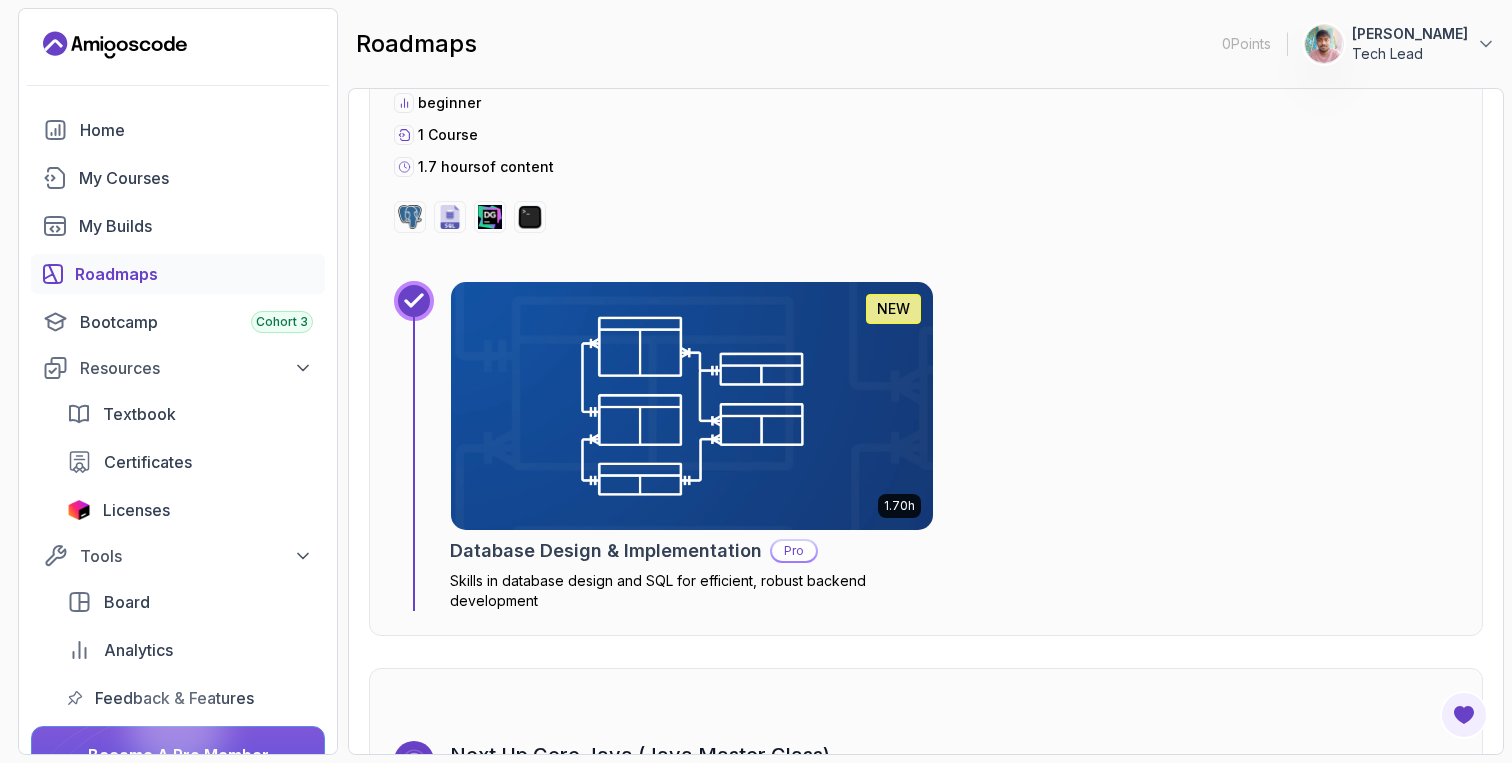 scroll, scrollTop: 4347, scrollLeft: 0, axis: vertical 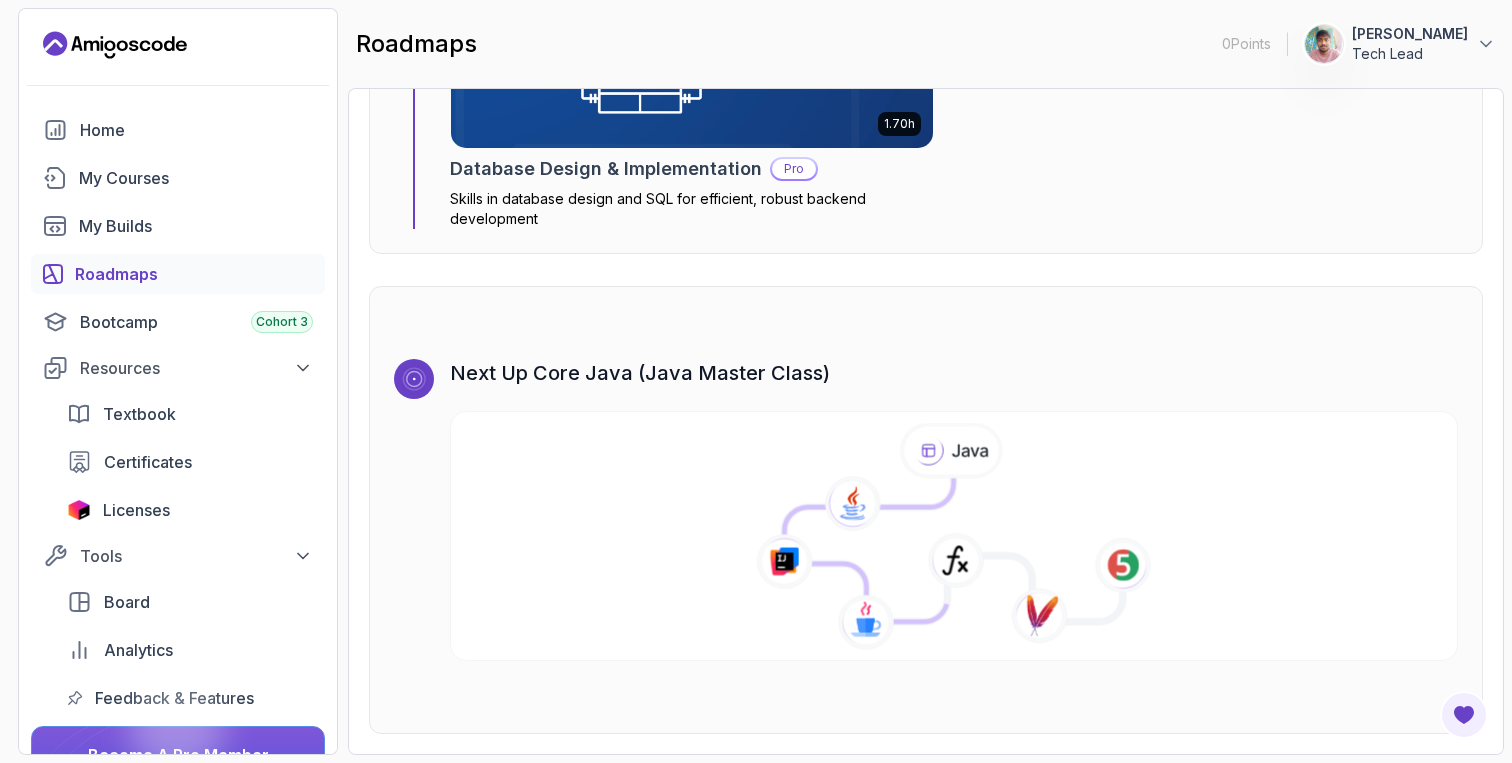 click 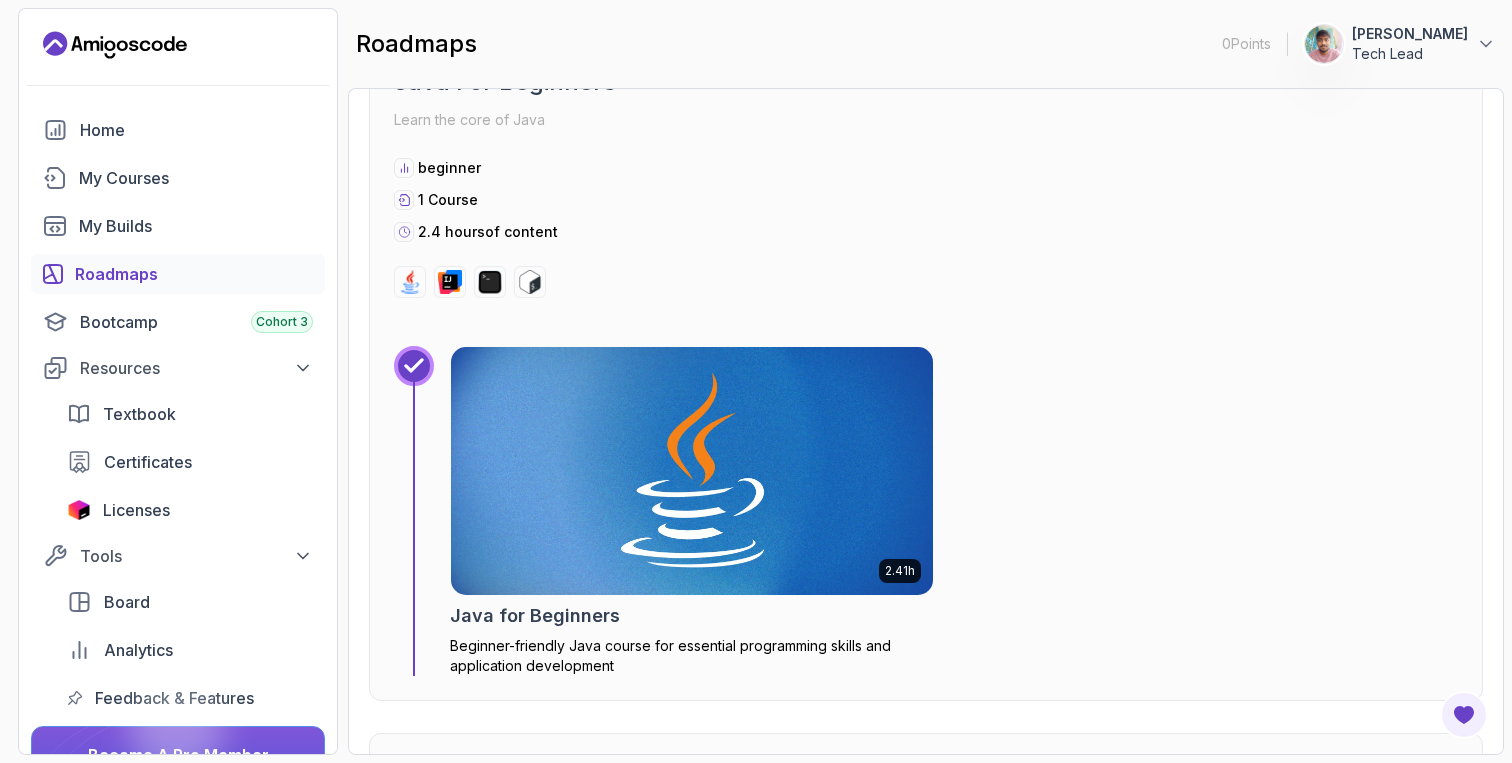 scroll, scrollTop: 767, scrollLeft: 0, axis: vertical 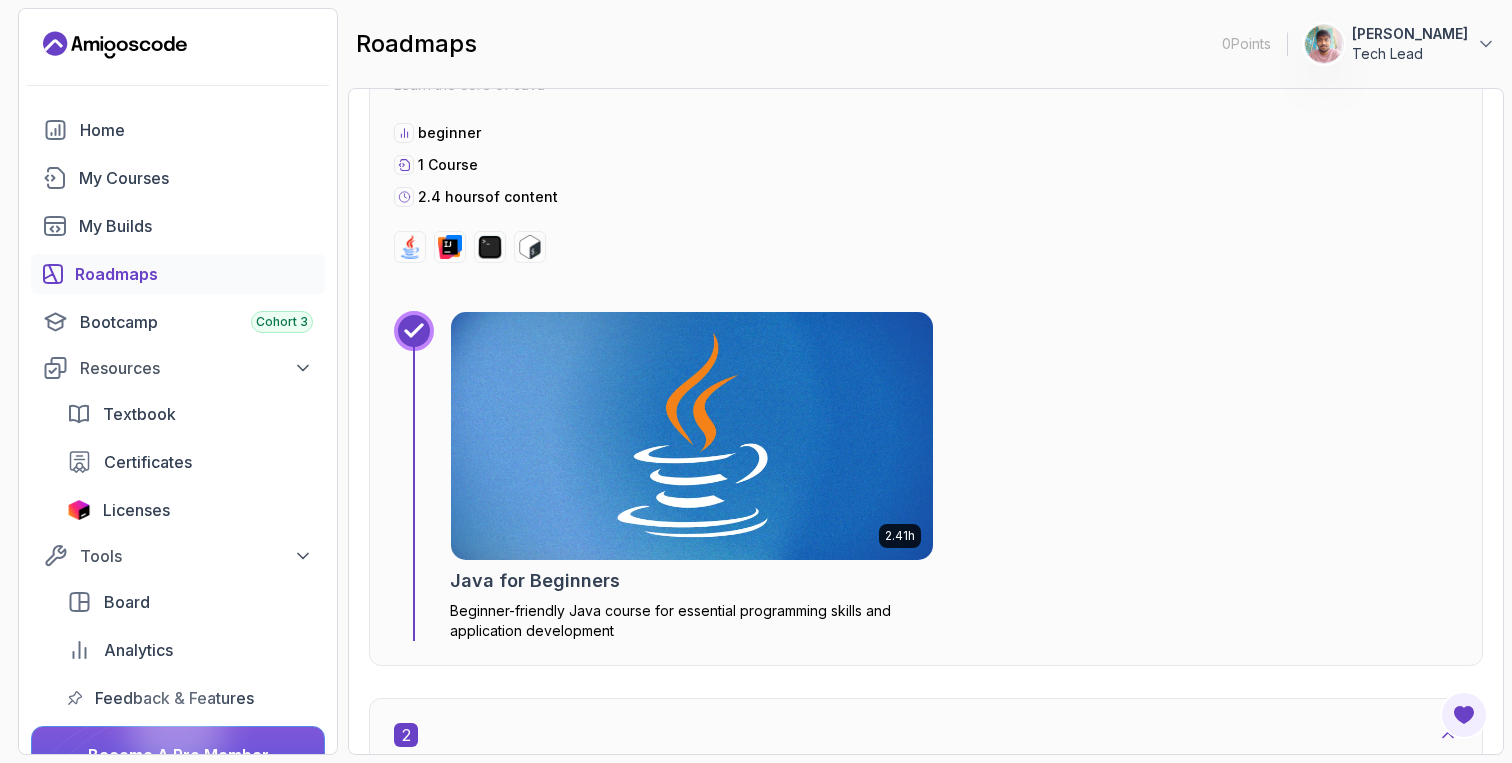 click at bounding box center (692, 436) 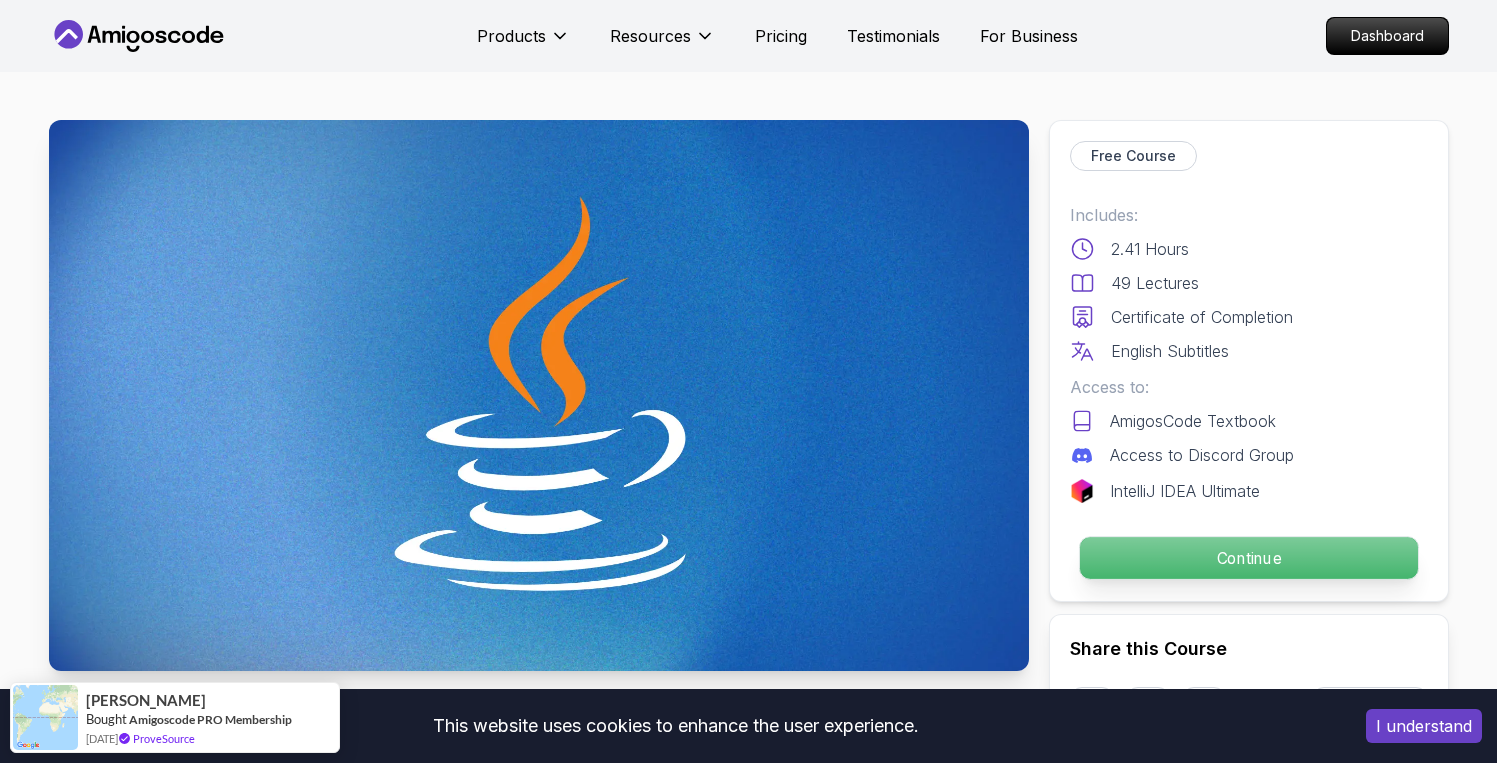 click on "Continue" at bounding box center (1248, 558) 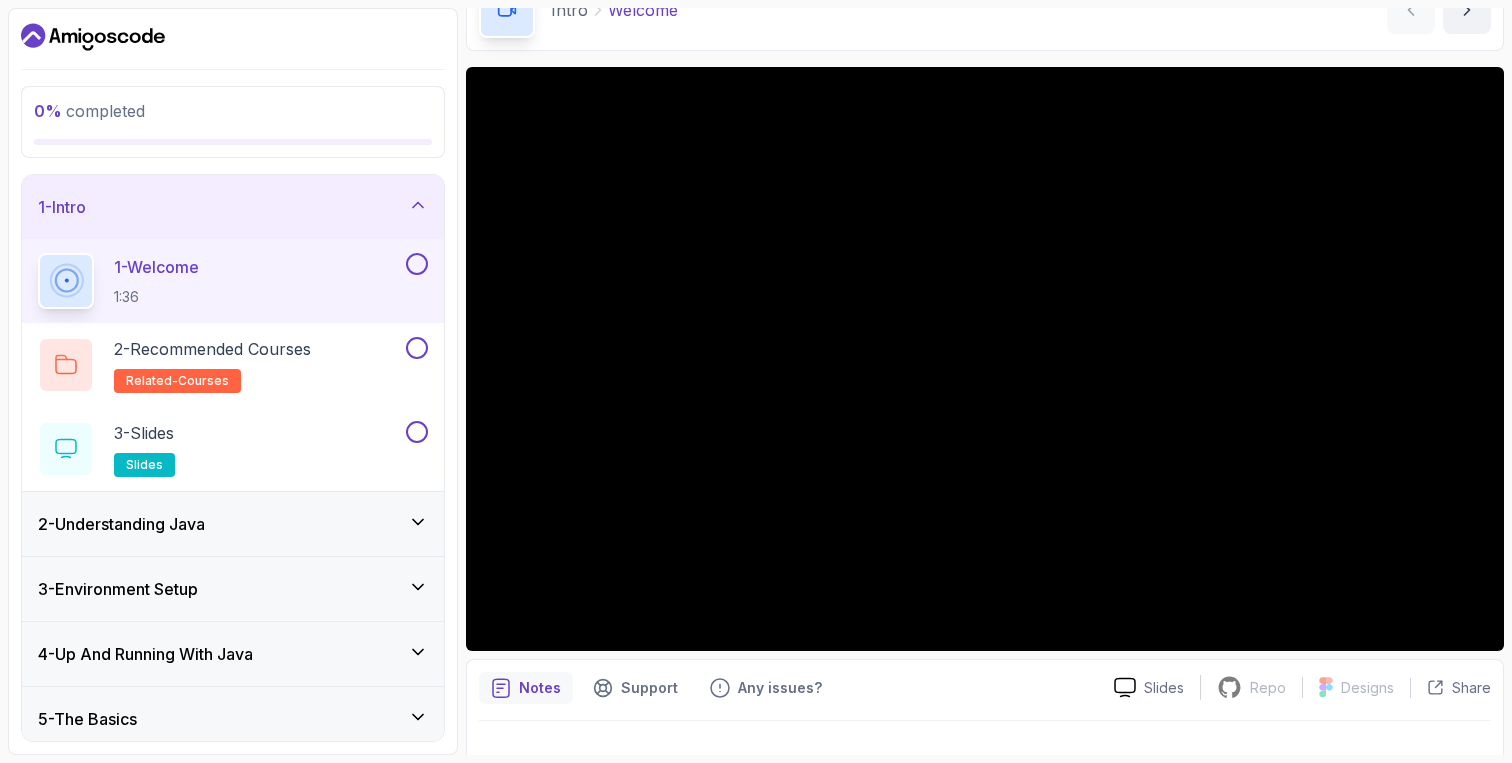 scroll, scrollTop: 115, scrollLeft: 0, axis: vertical 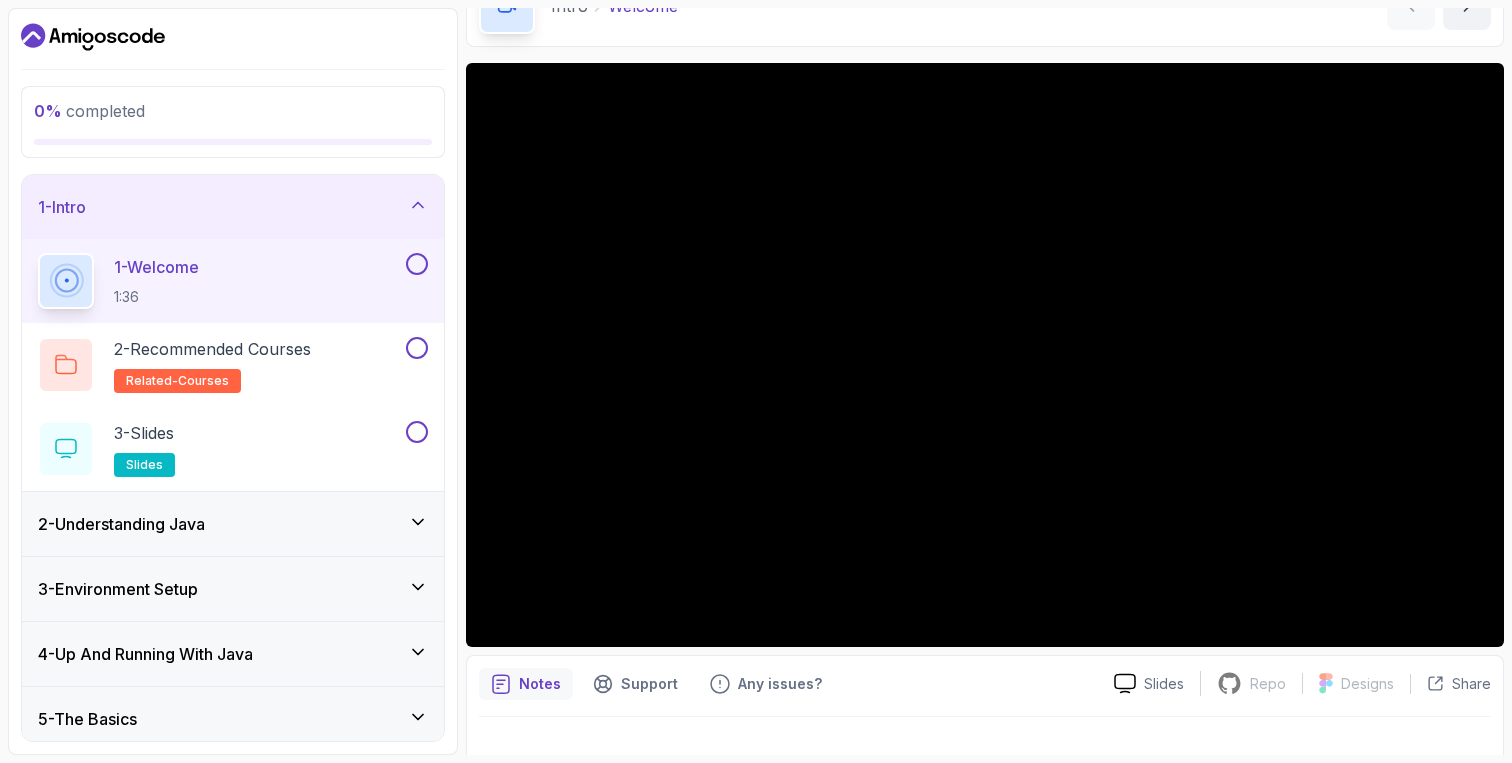 click on "Intro Welcome Welcome by  nelson" at bounding box center (985, 6) 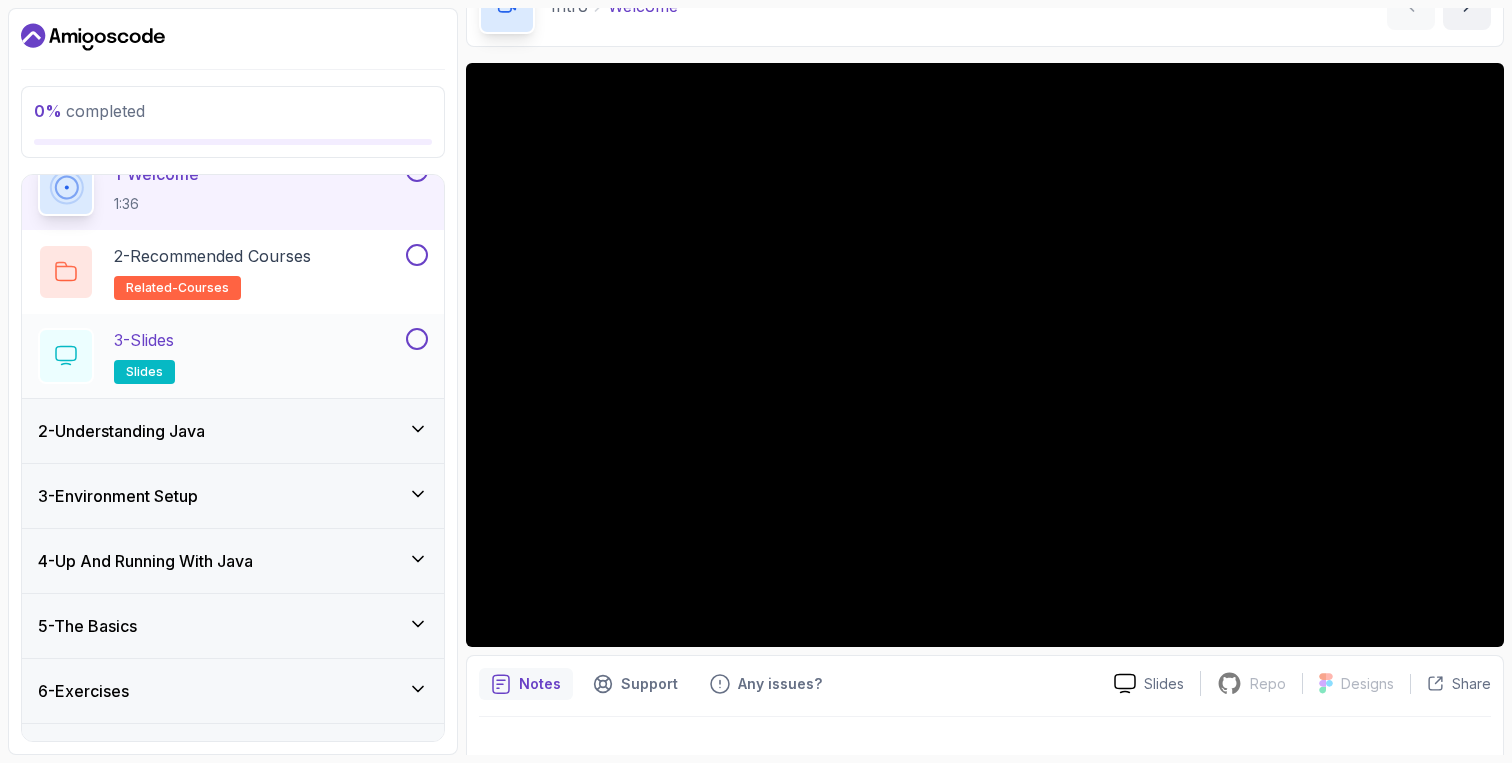 scroll, scrollTop: 140, scrollLeft: 0, axis: vertical 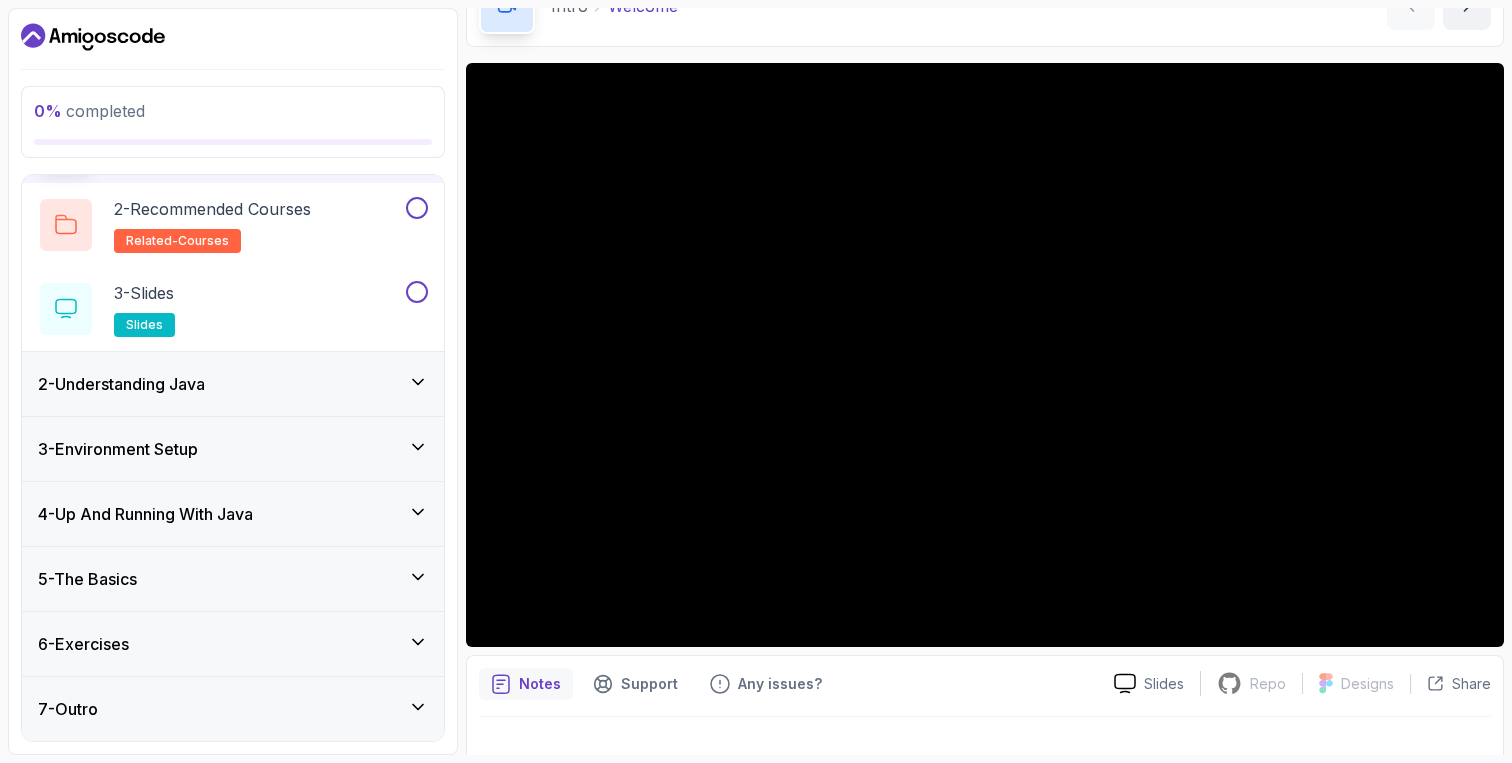 click 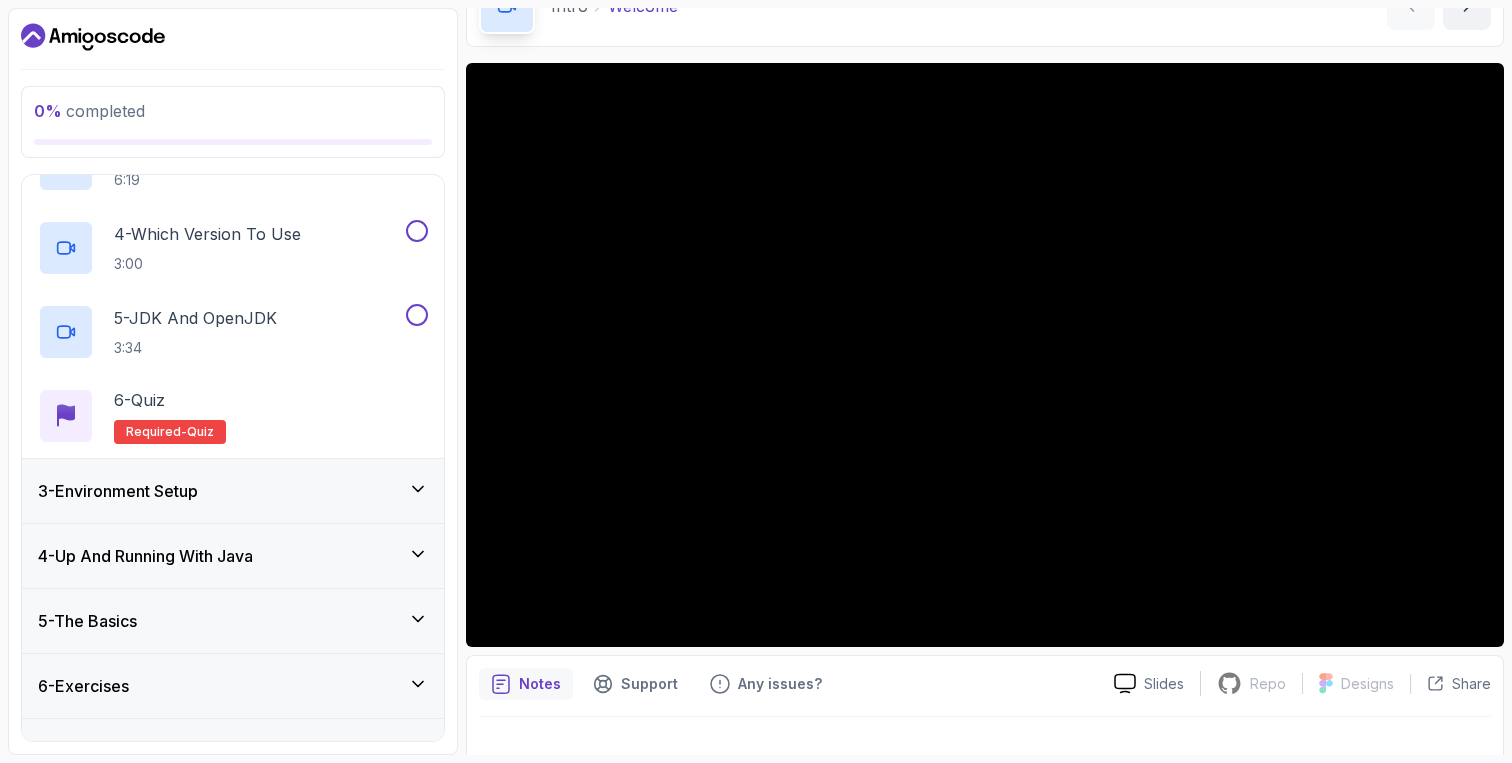 scroll, scrollTop: 391, scrollLeft: 0, axis: vertical 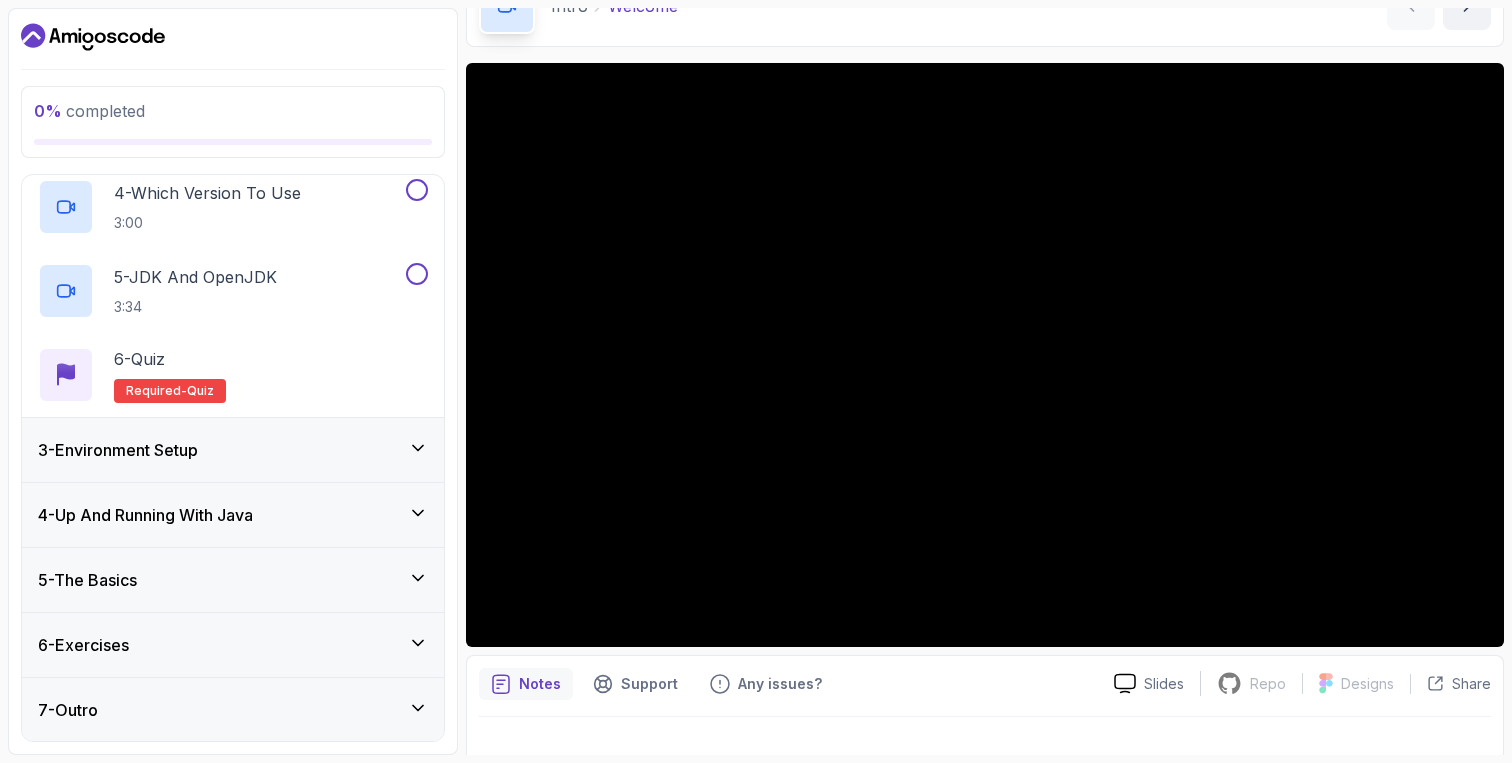 click 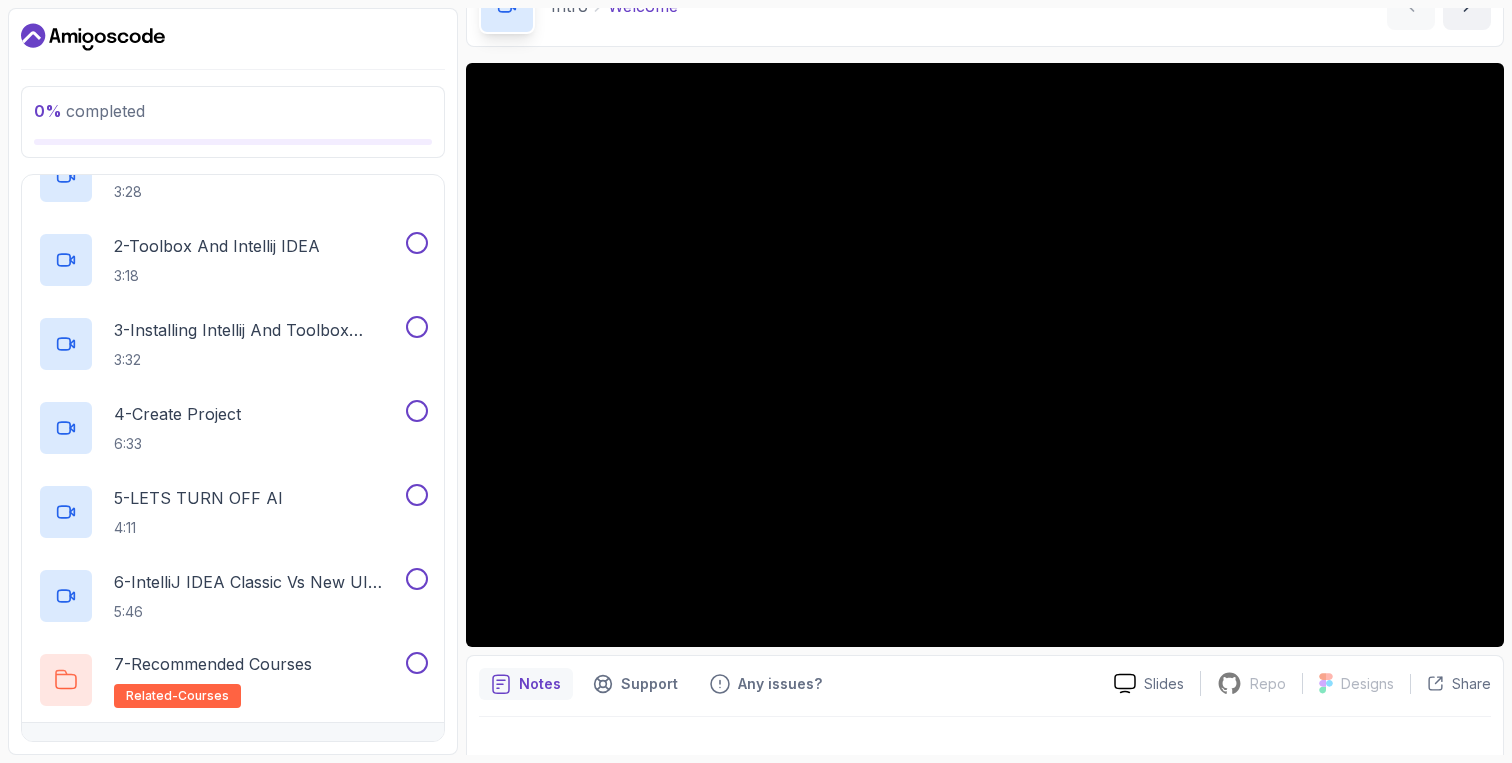 scroll, scrollTop: 475, scrollLeft: 0, axis: vertical 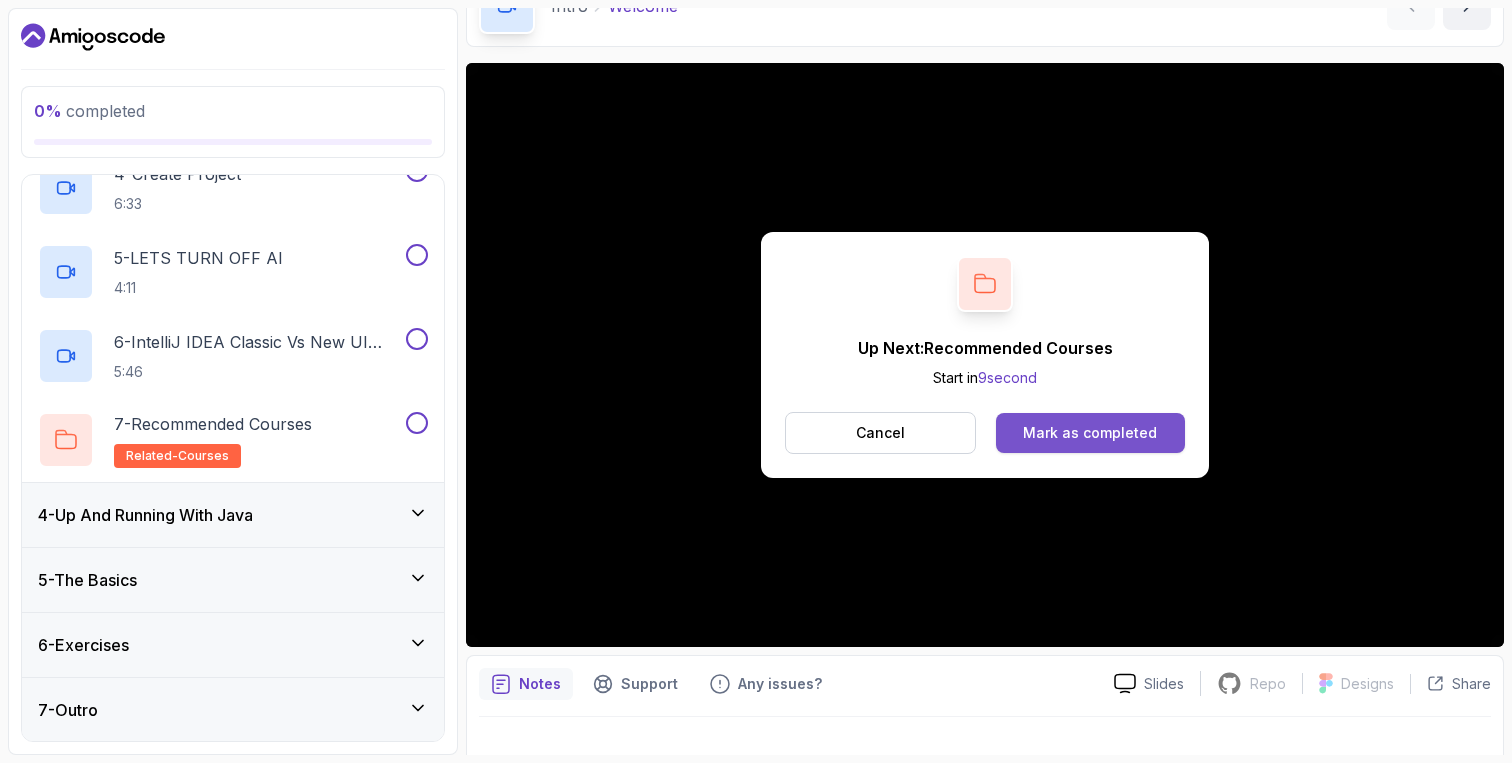 click on "Mark as completed" at bounding box center [1090, 433] 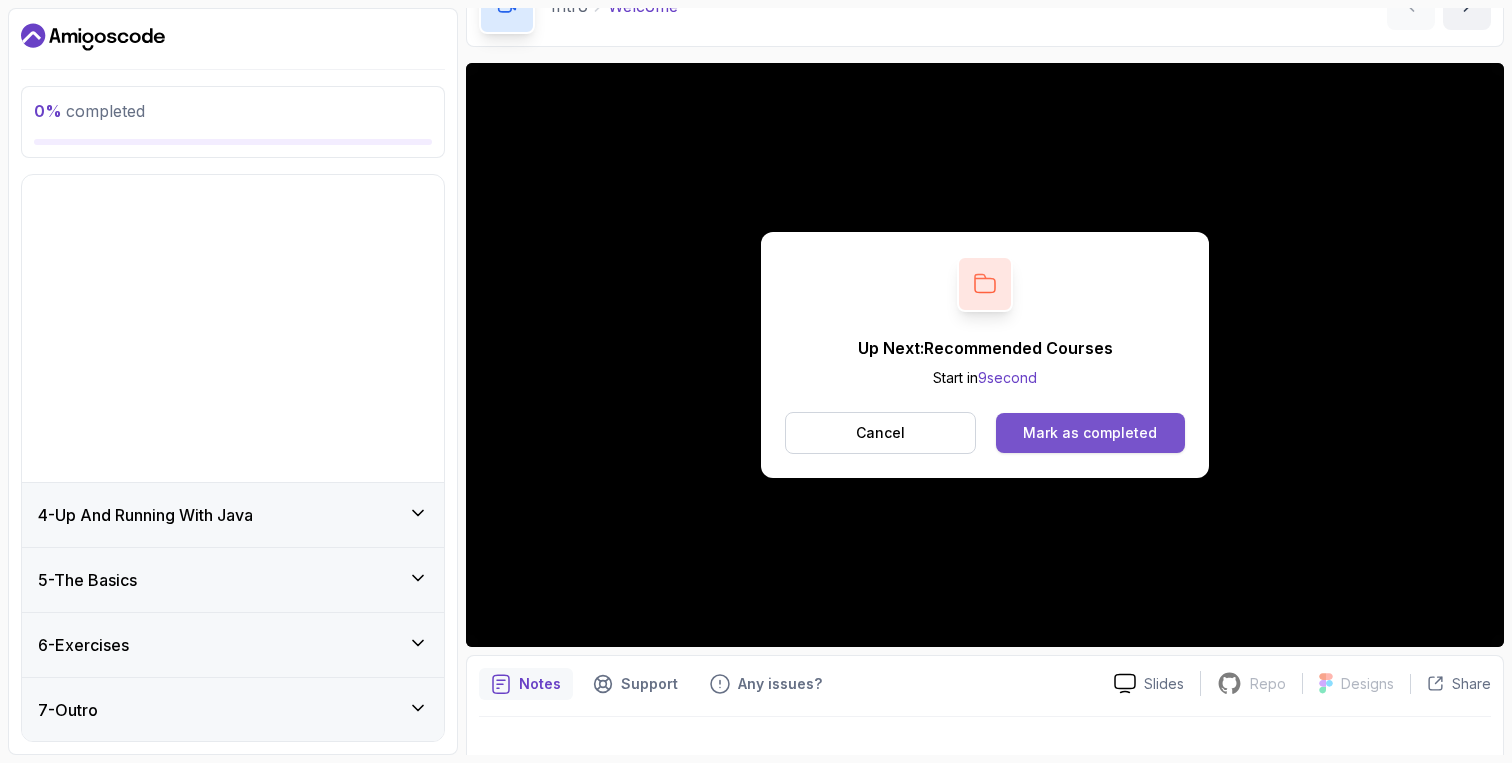 scroll, scrollTop: 0, scrollLeft: 0, axis: both 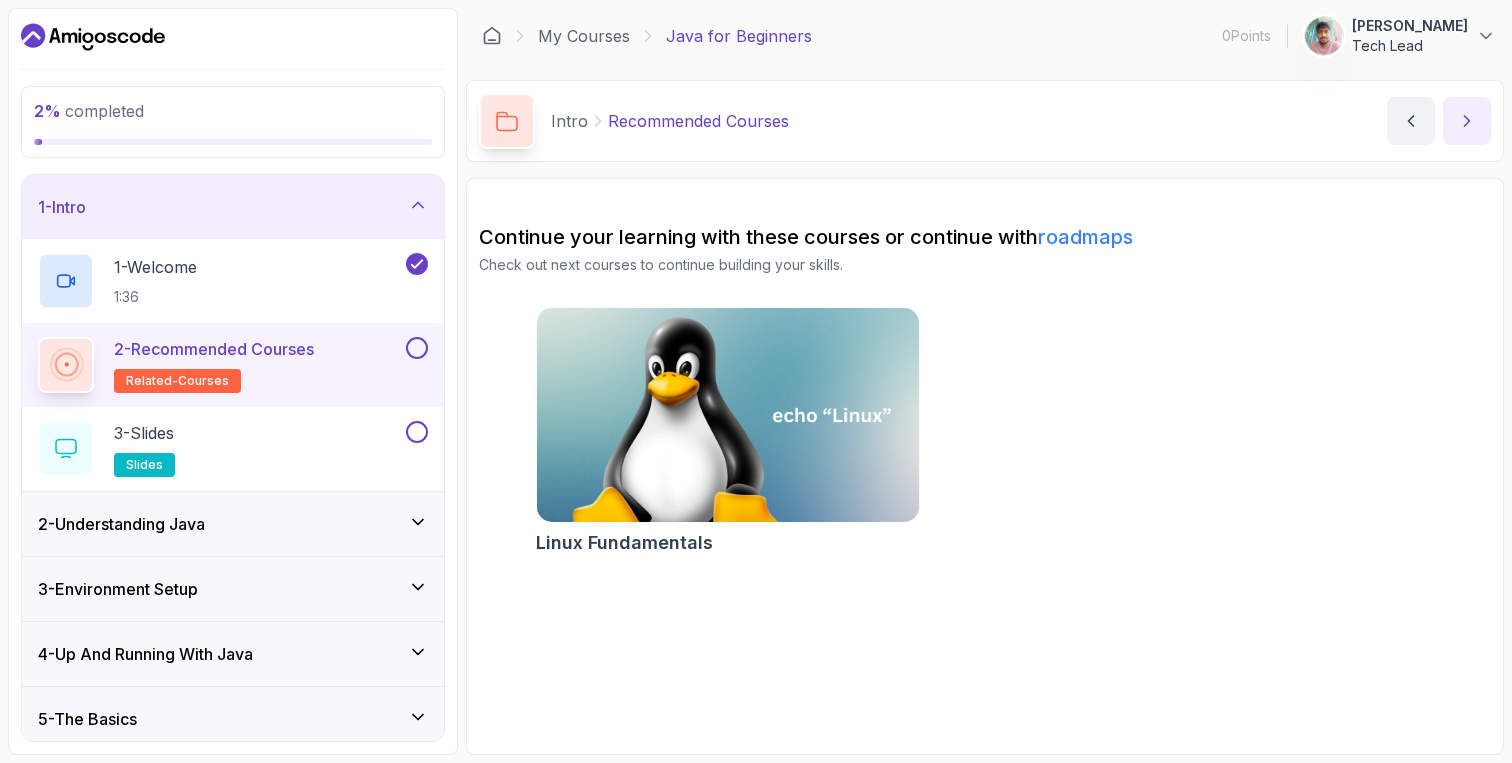 click at bounding box center (1467, 121) 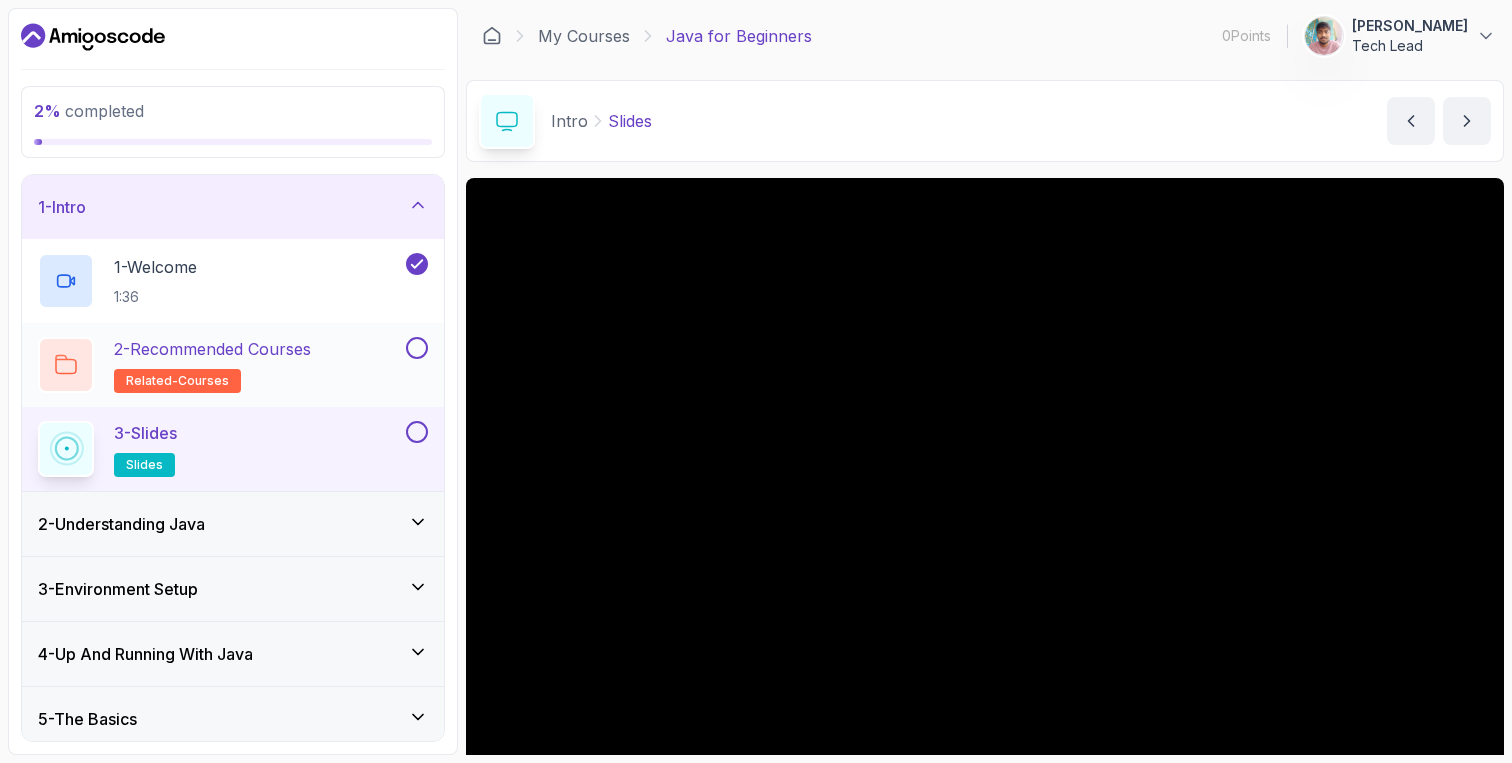 click at bounding box center [417, 348] 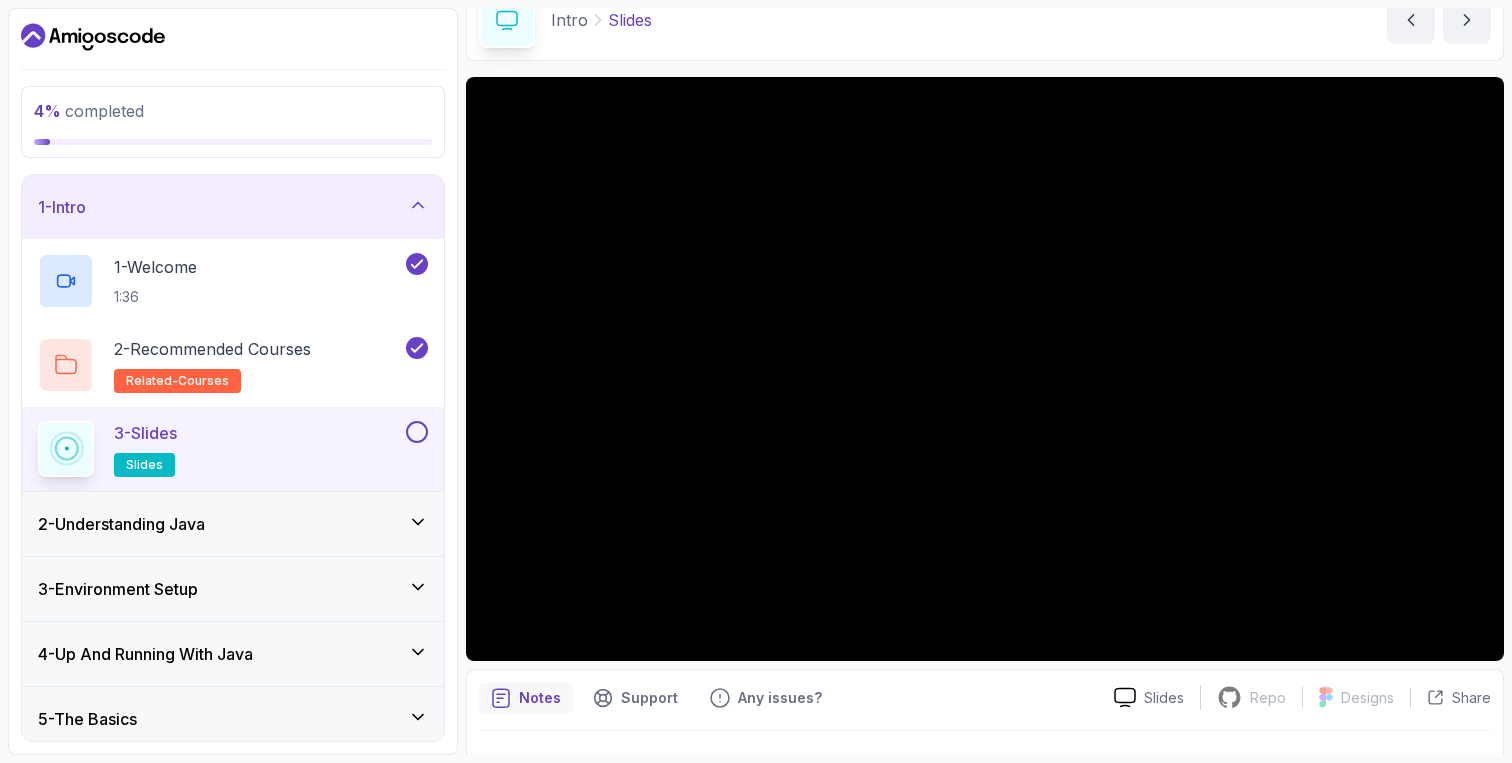 scroll, scrollTop: 109, scrollLeft: 0, axis: vertical 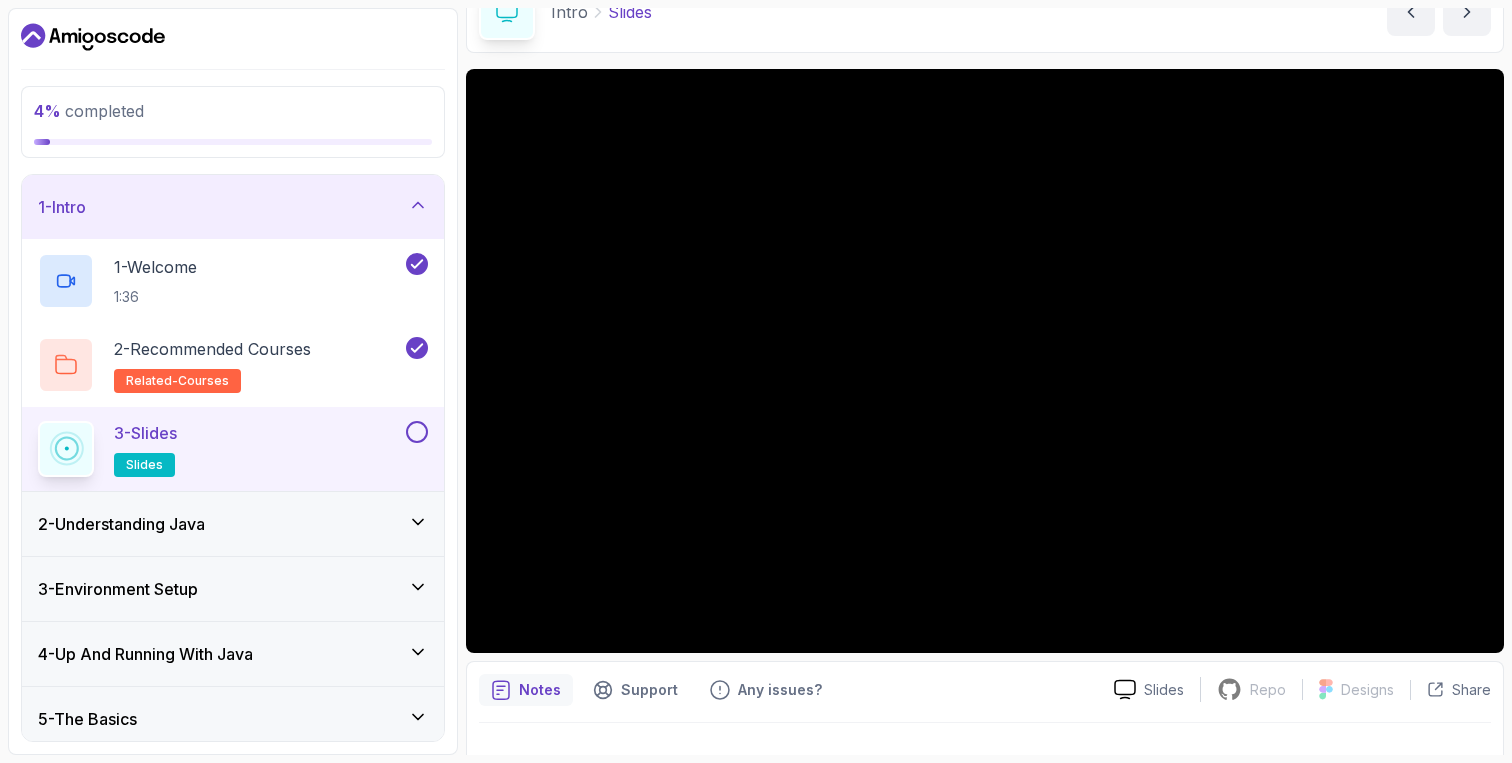 click on "2  -  Understanding Java" at bounding box center [233, 524] 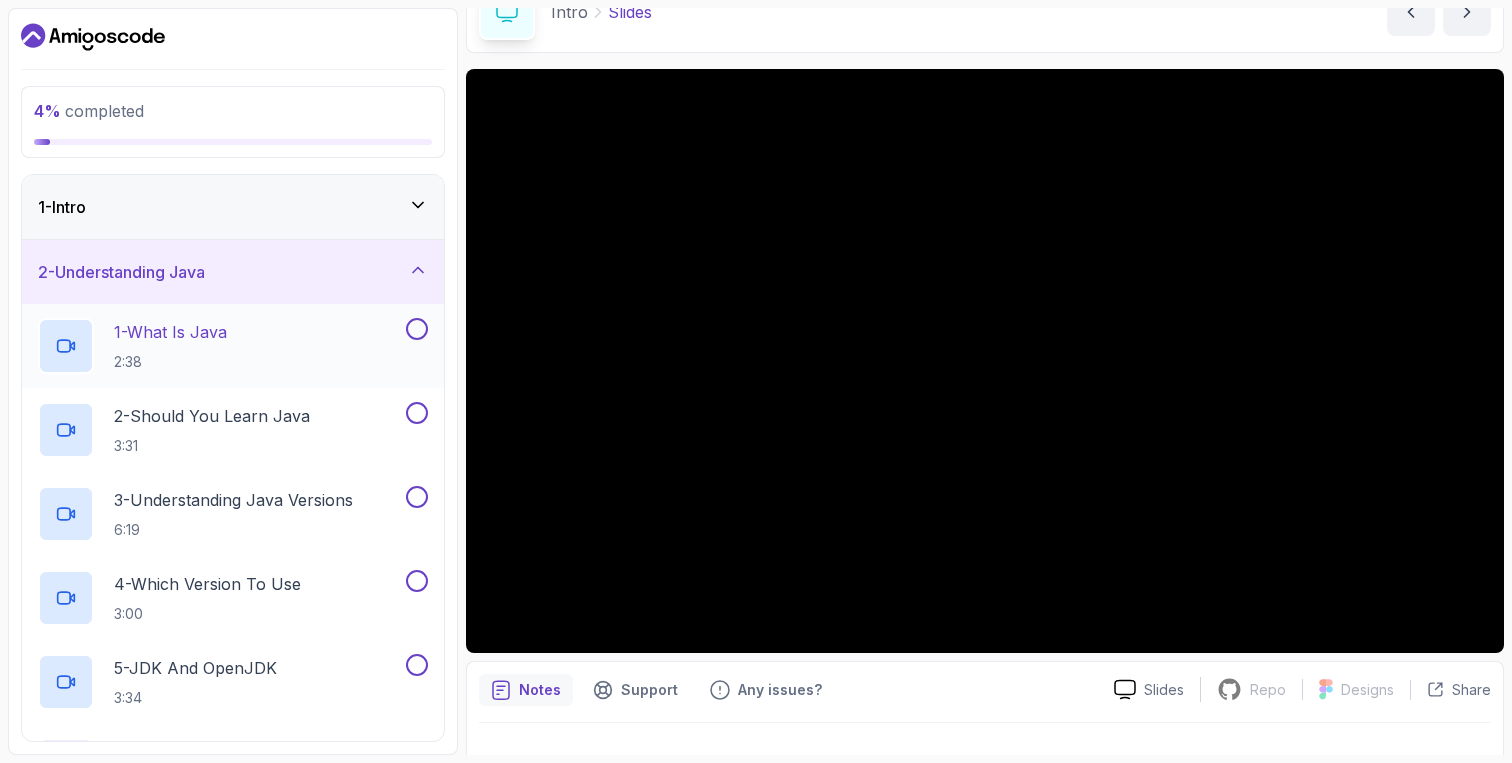 click on "1  -  What Is Java 2:38" at bounding box center (220, 346) 